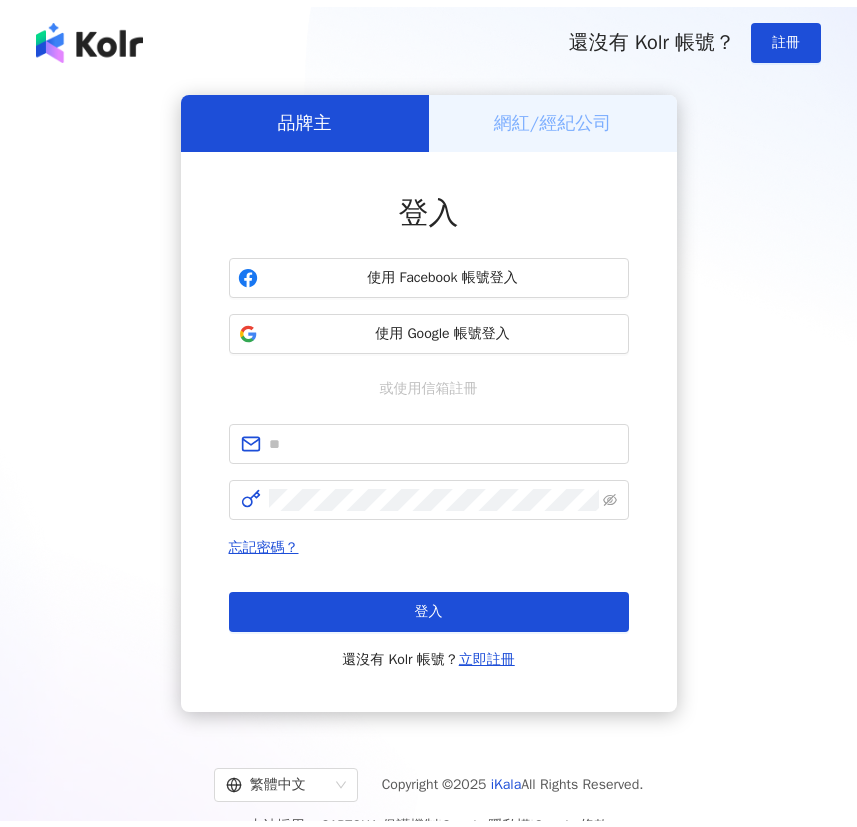 scroll, scrollTop: 0, scrollLeft: 0, axis: both 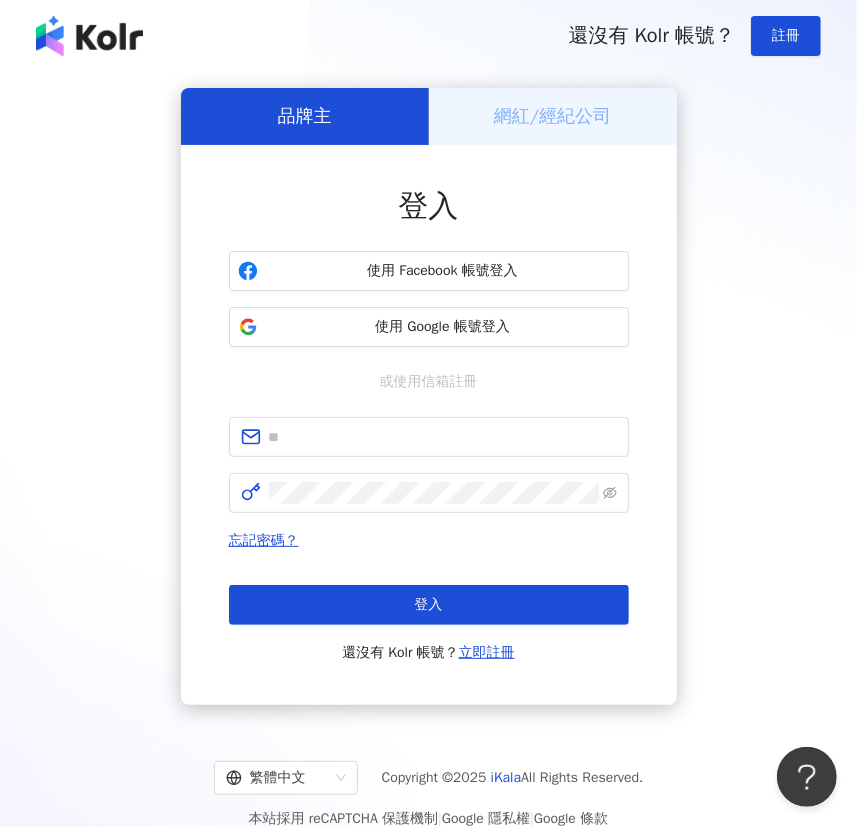 click at bounding box center [89, 36] 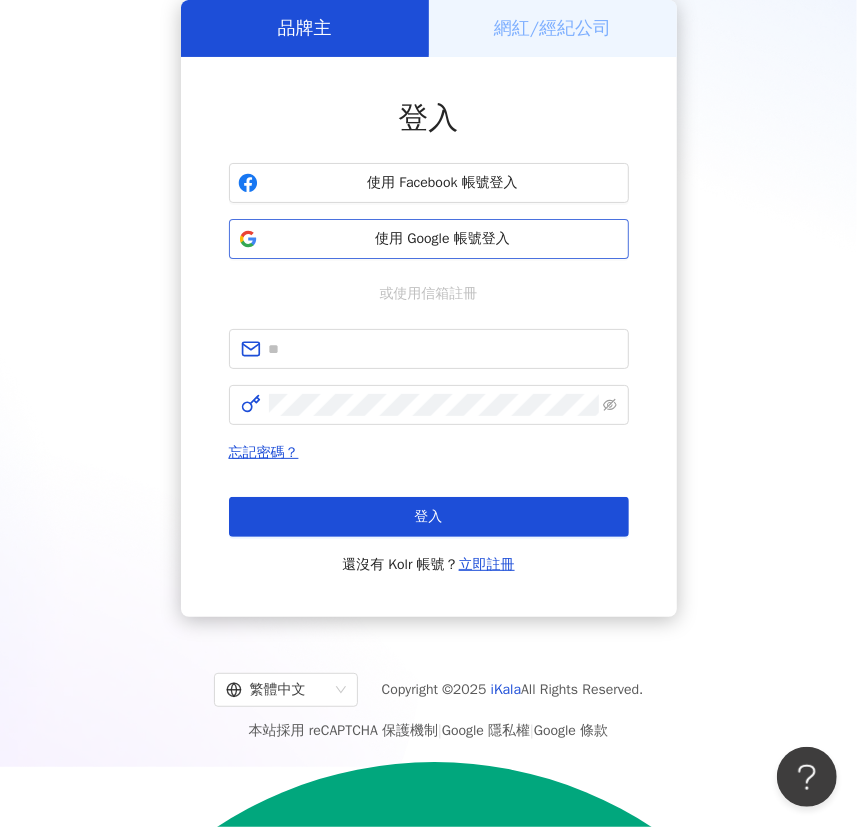 scroll, scrollTop: 91, scrollLeft: 0, axis: vertical 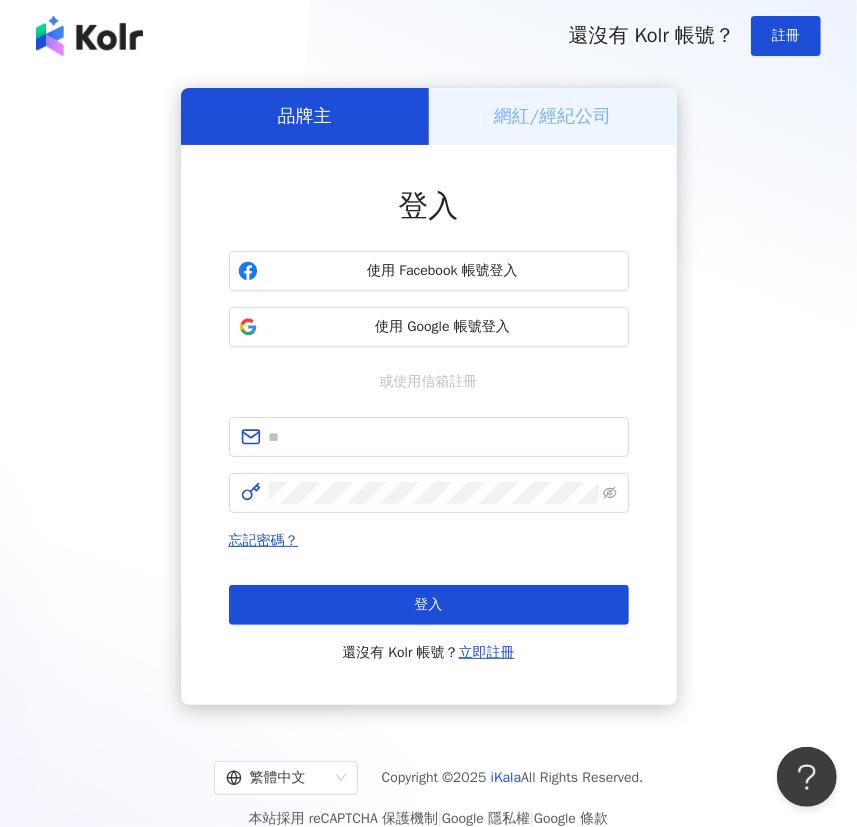 click at bounding box center [89, 36] 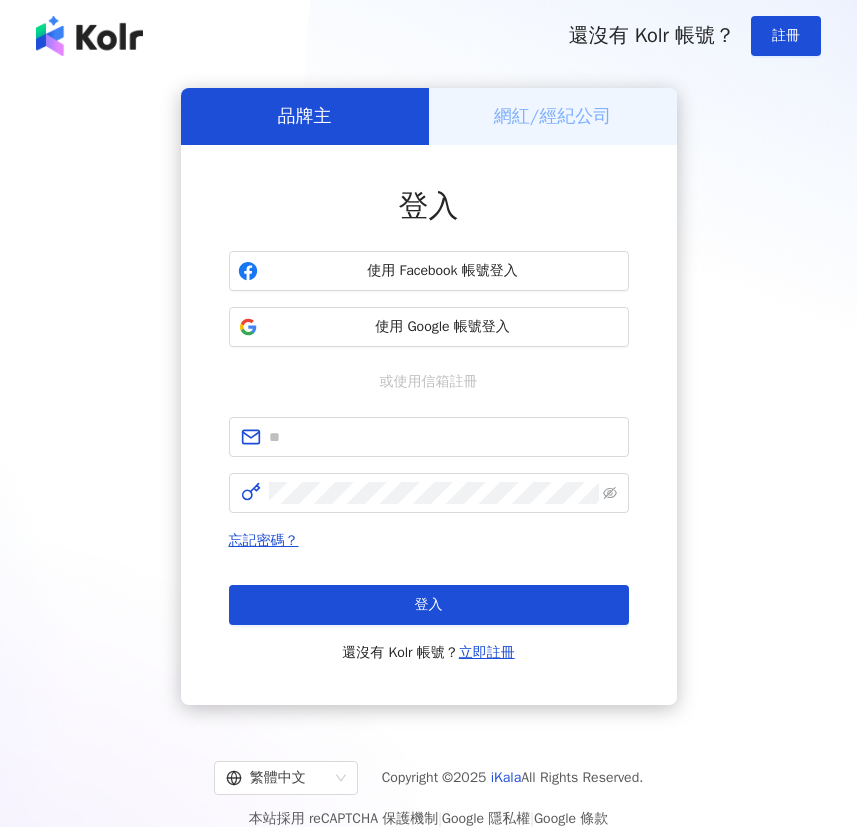scroll, scrollTop: 0, scrollLeft: 0, axis: both 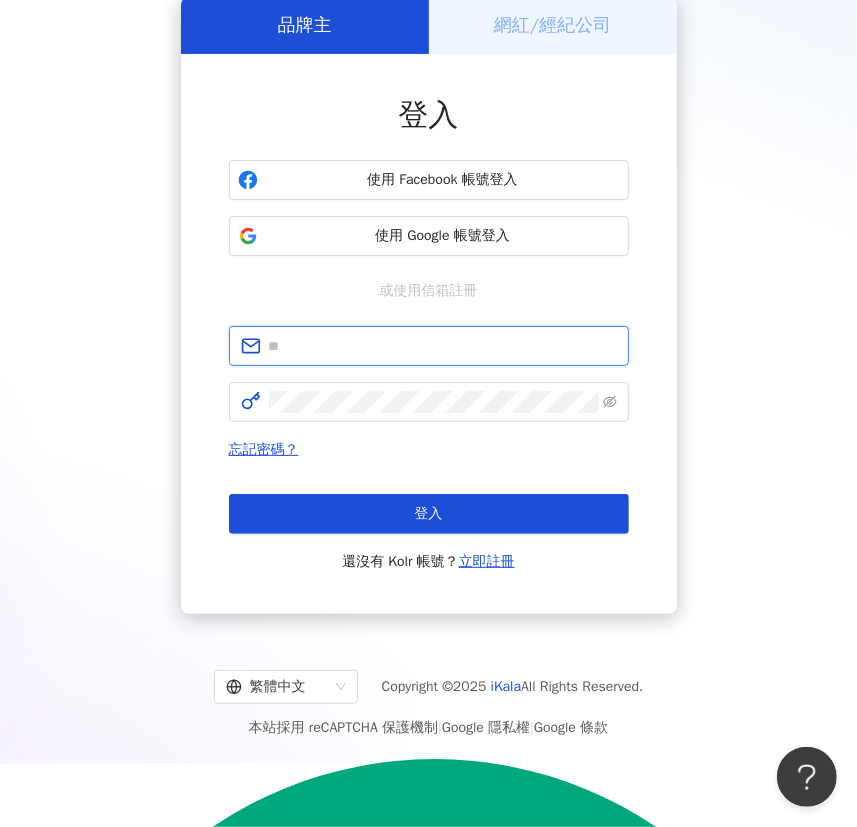 click at bounding box center [443, 346] 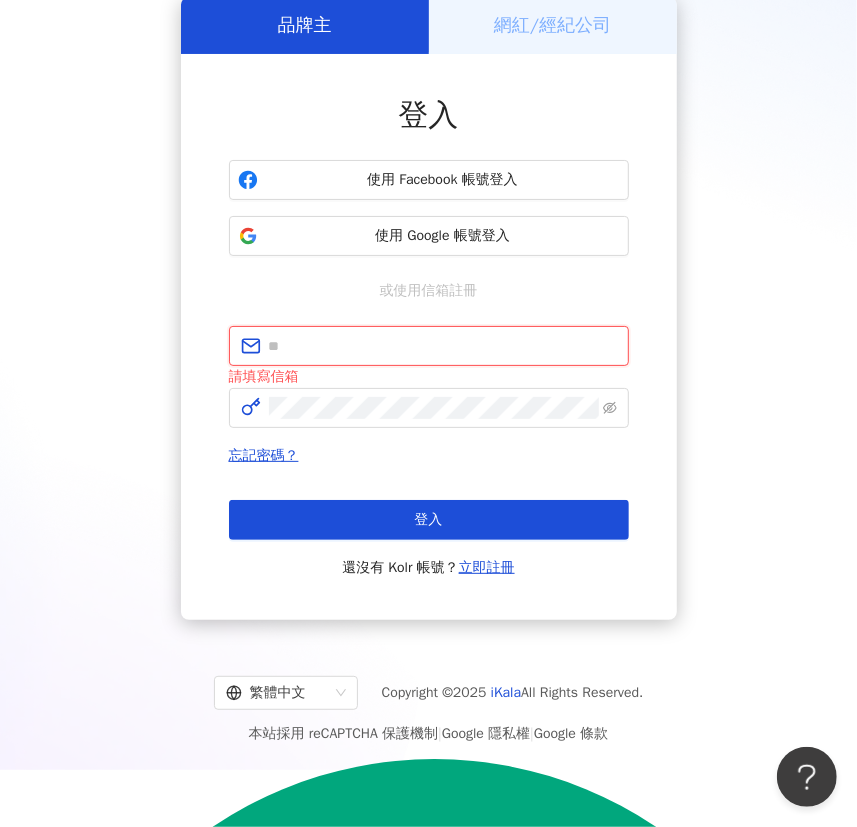 click at bounding box center (443, 346) 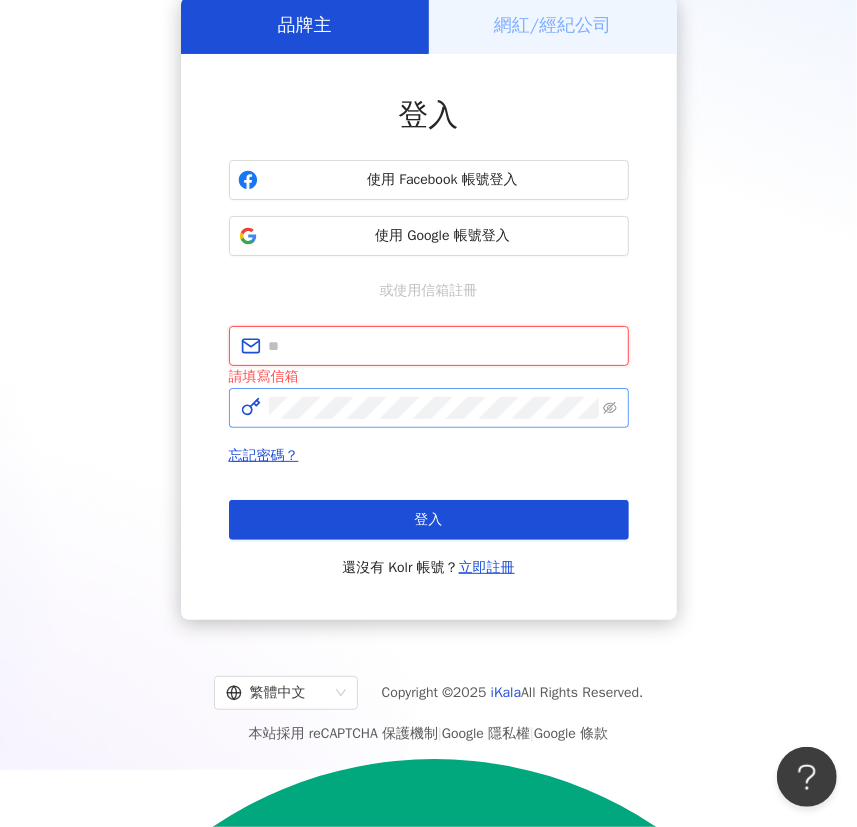 type on "**********" 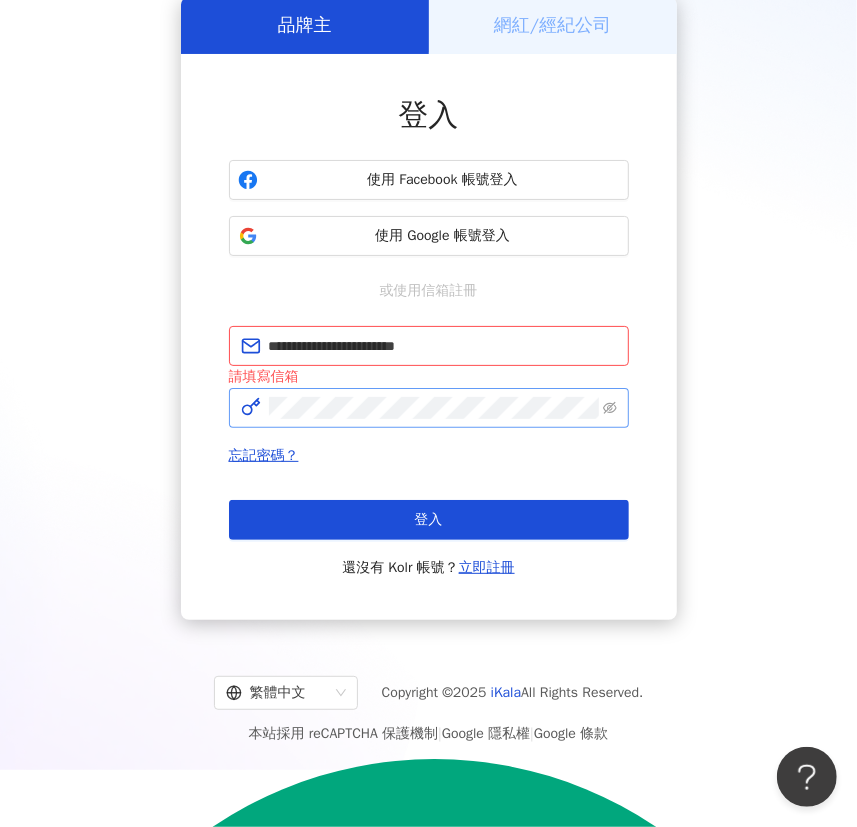 click at bounding box center (429, 408) 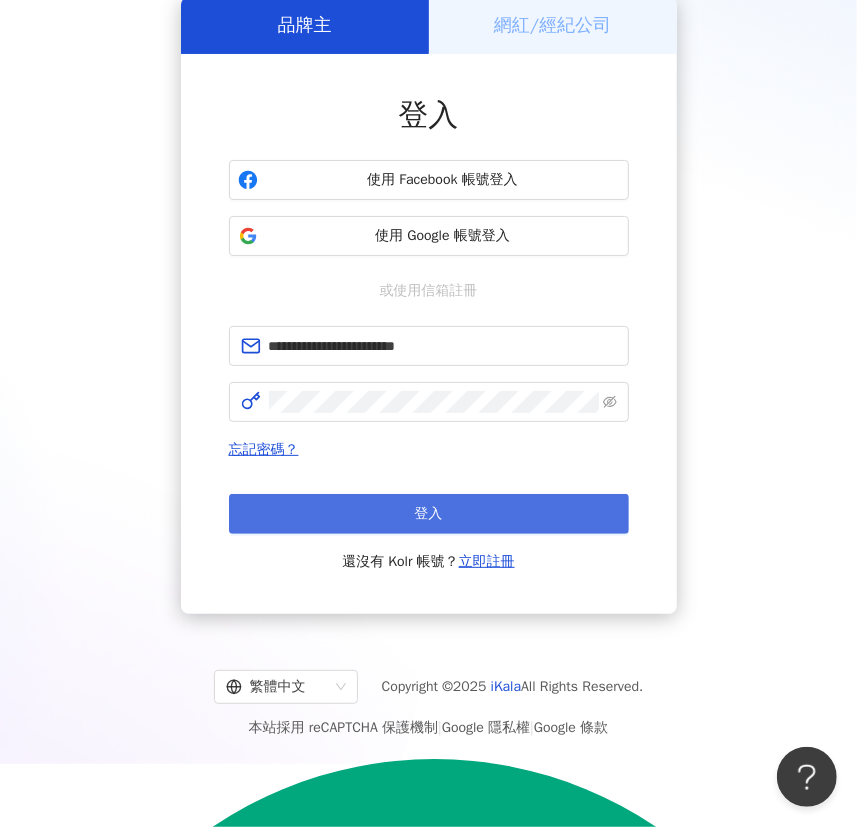 click on "登入" at bounding box center (429, 514) 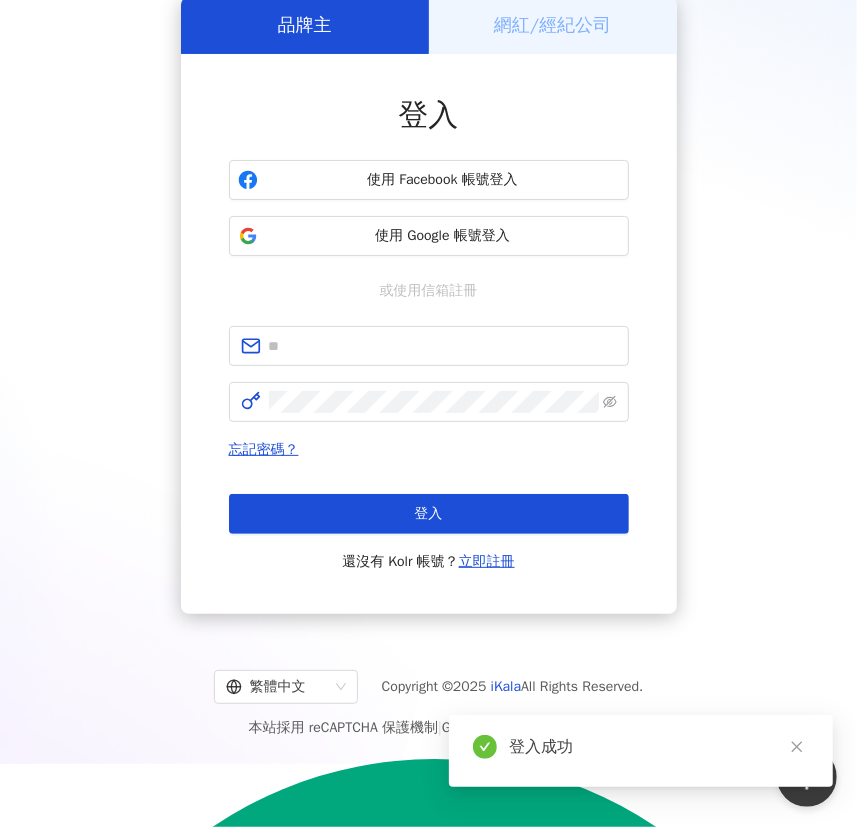 scroll, scrollTop: 0, scrollLeft: 0, axis: both 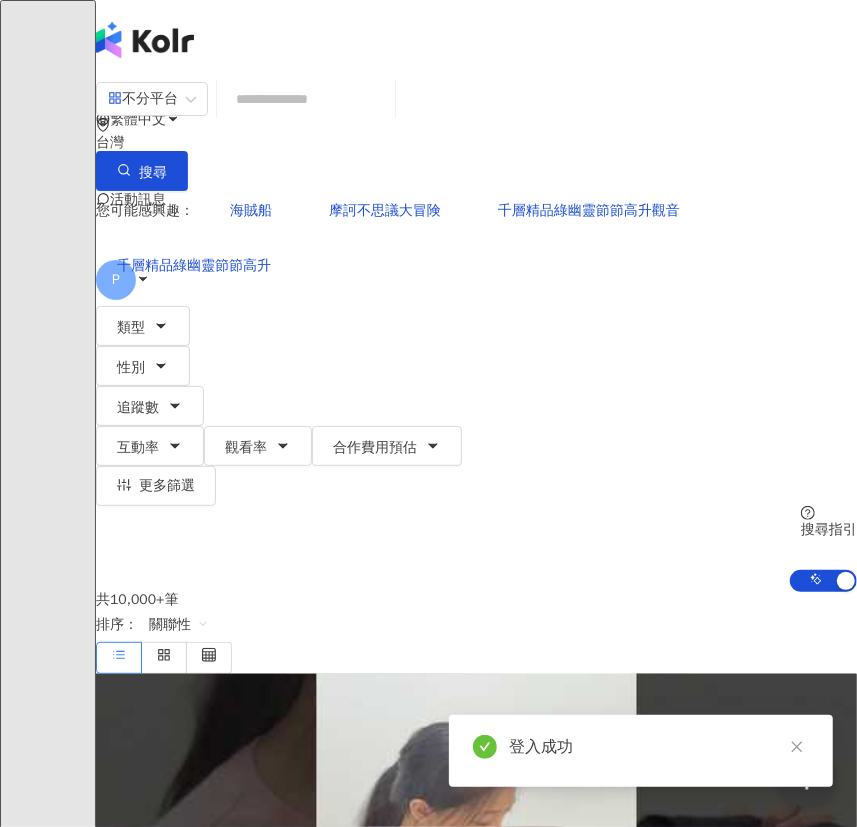 click at bounding box center (306, 99) 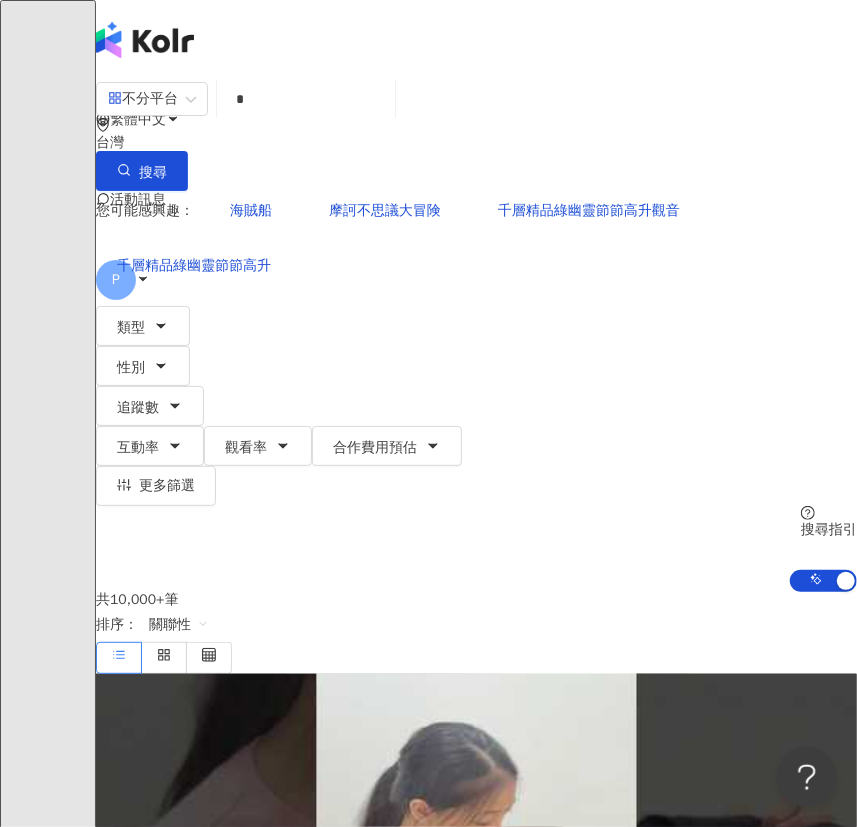 type on "**" 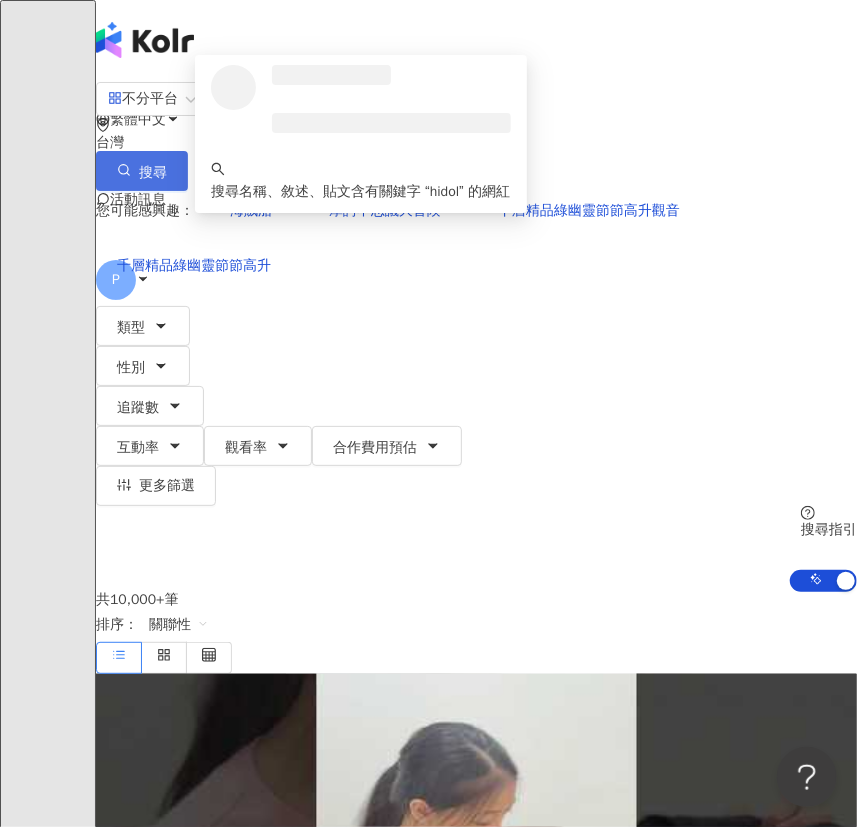 type on "*****" 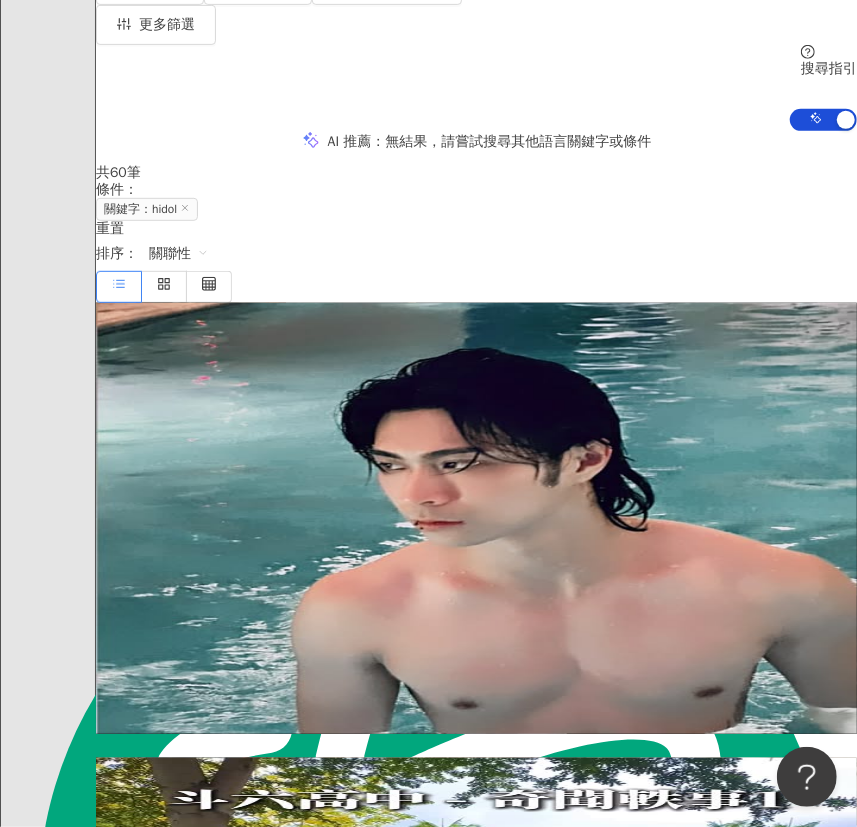 scroll, scrollTop: 363, scrollLeft: 0, axis: vertical 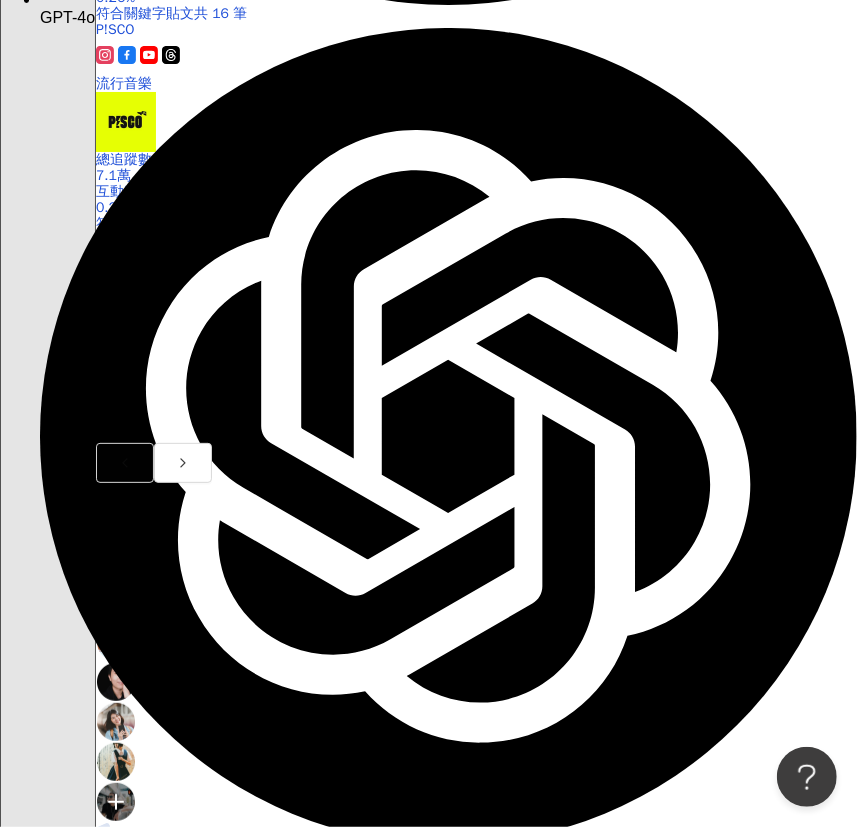 click on "繼續看更多" at bounding box center (175, -574) 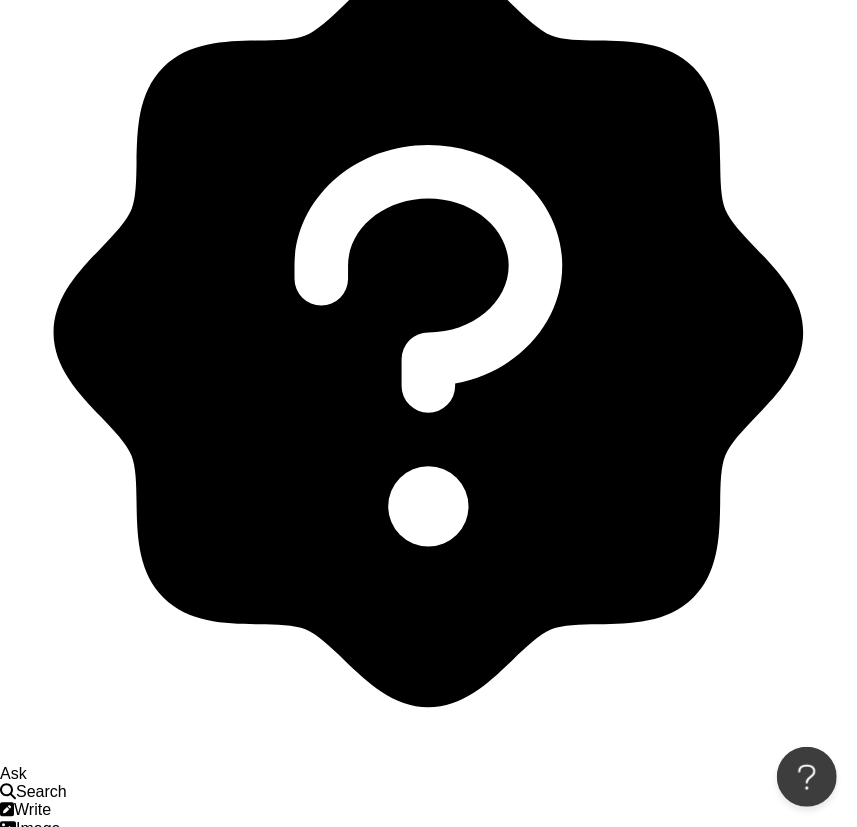 scroll, scrollTop: 14090, scrollLeft: 0, axis: vertical 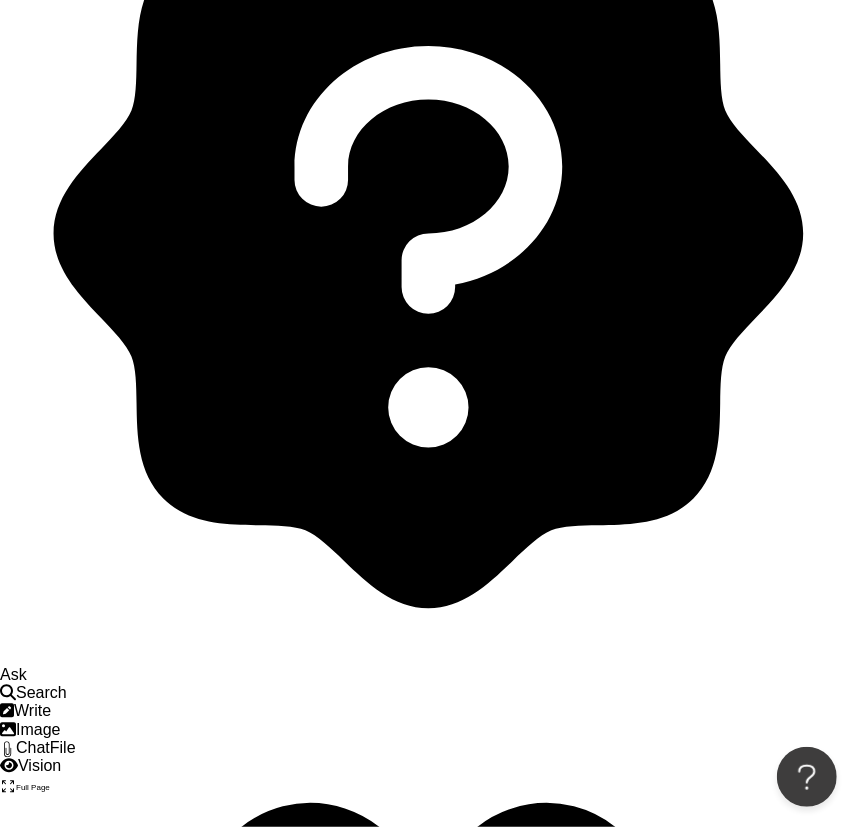 click on "繼續看更多" at bounding box center [188, -2298] 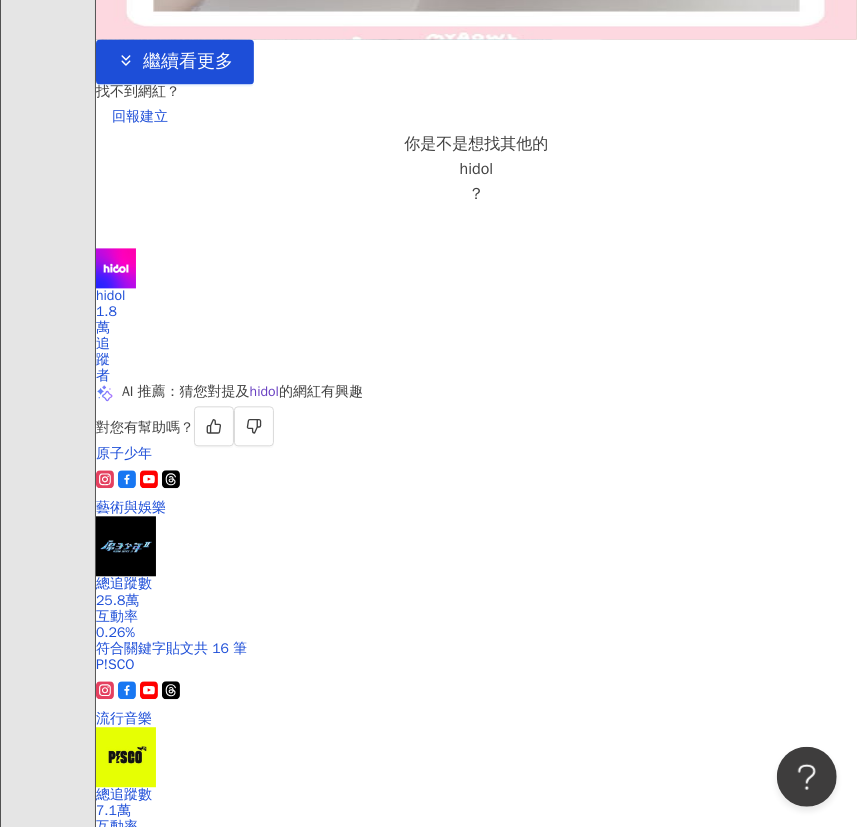 scroll, scrollTop: 17545, scrollLeft: 0, axis: vertical 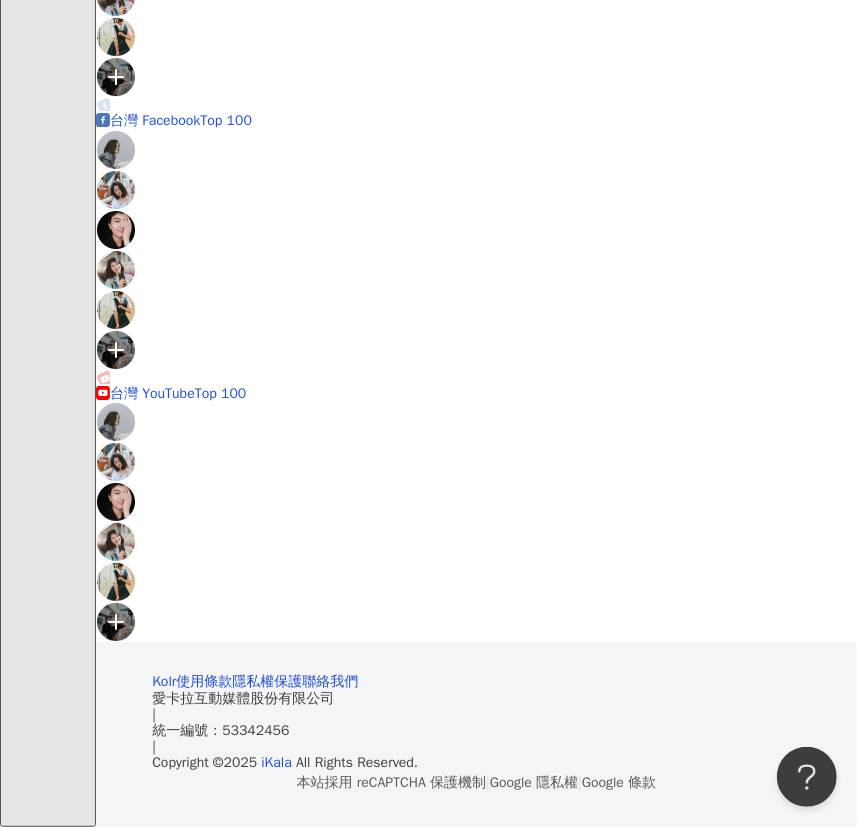 click on "繼續看更多" at bounding box center [188, -1298] 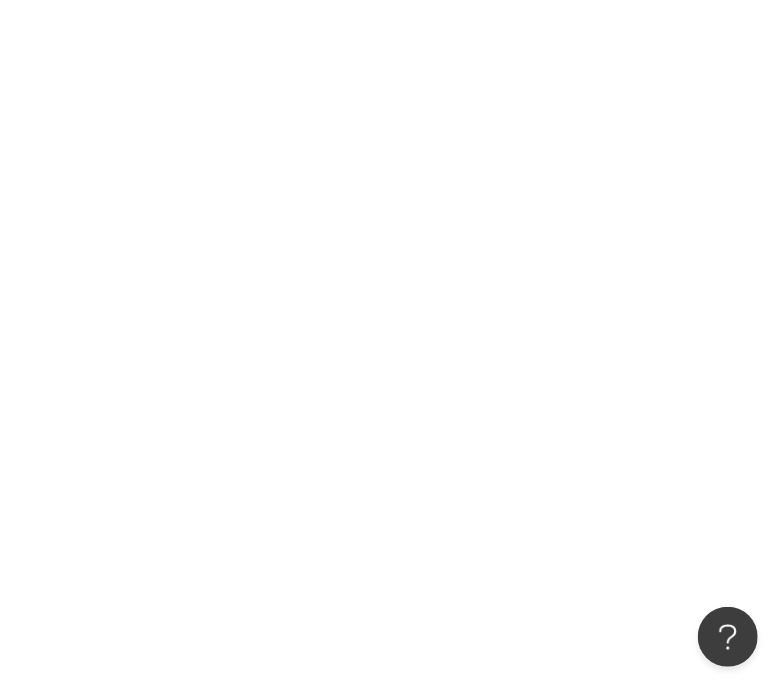 scroll, scrollTop: 38963, scrollLeft: 0, axis: vertical 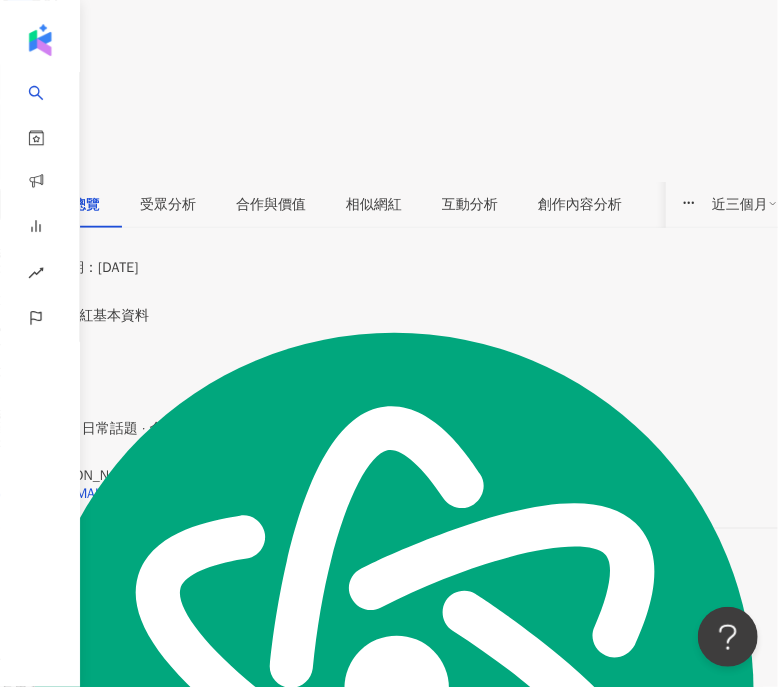 click on "FEniX 徐彭臒 | max727hpmax_9 https://www.instagram.com/max727hpmax_9/" at bounding box center [389, 510] 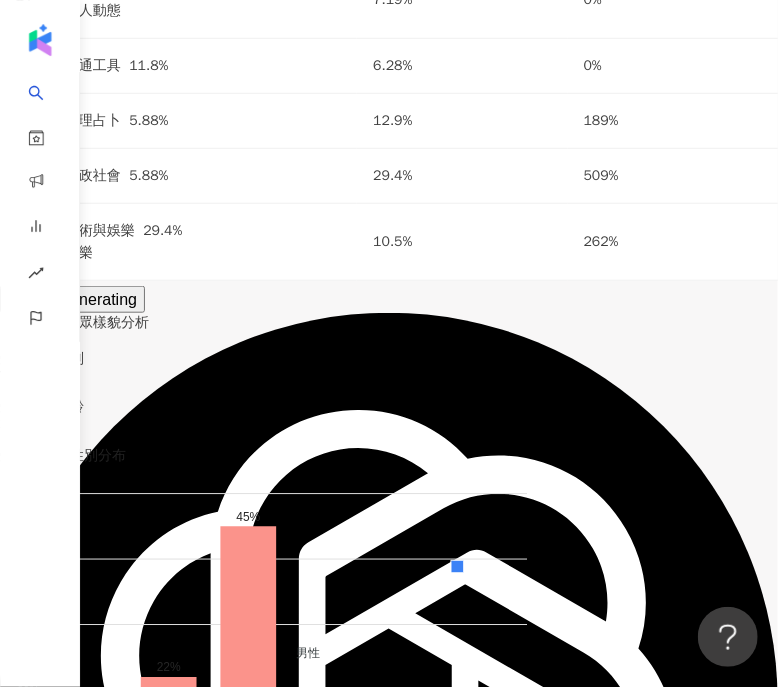 scroll, scrollTop: 0, scrollLeft: 0, axis: both 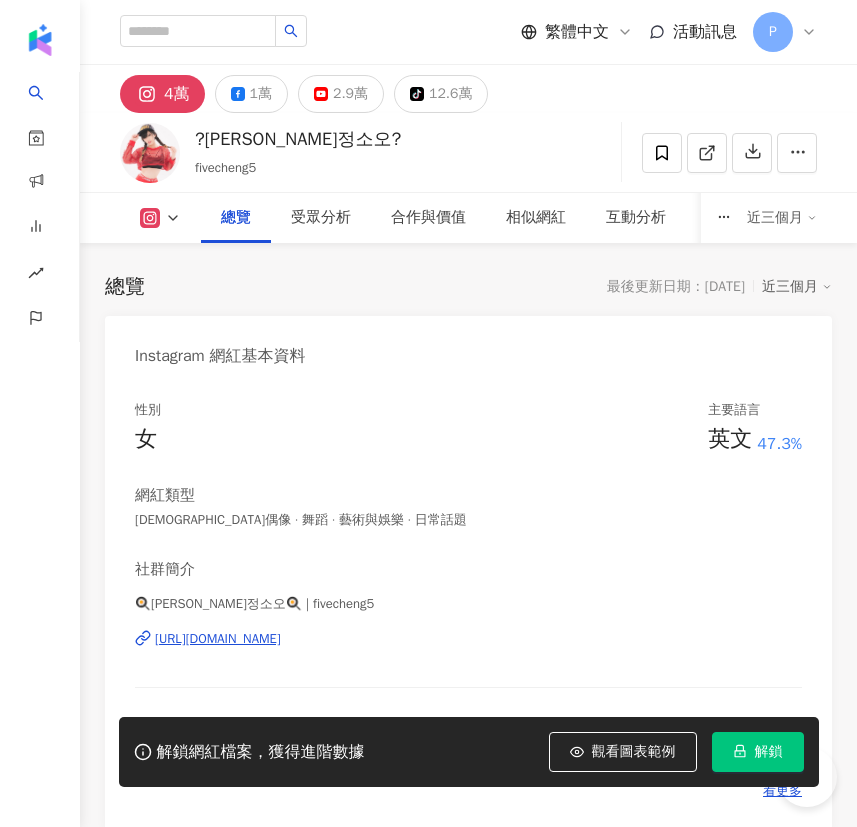click on "https://www.instagram.com/fivecheng5/" at bounding box center [218, 639] 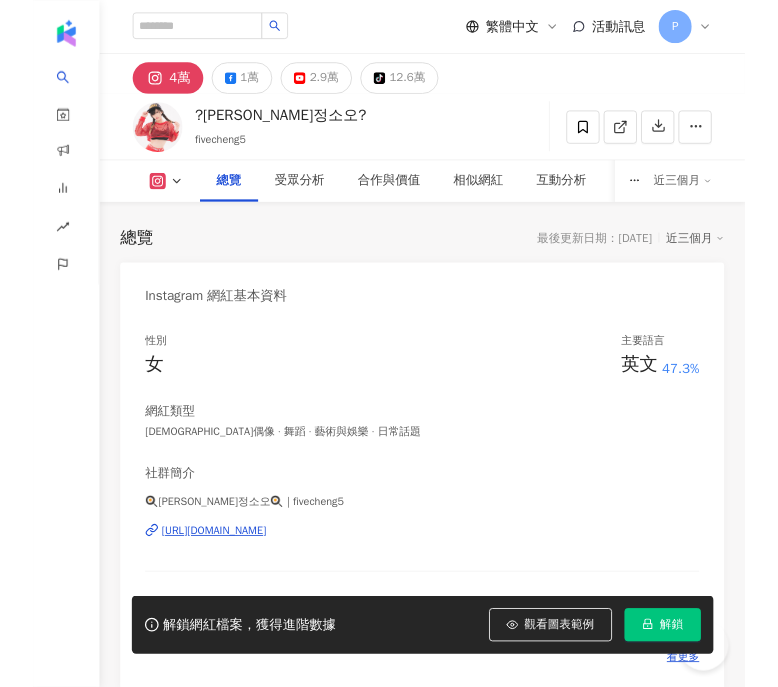 scroll, scrollTop: 249, scrollLeft: 0, axis: vertical 